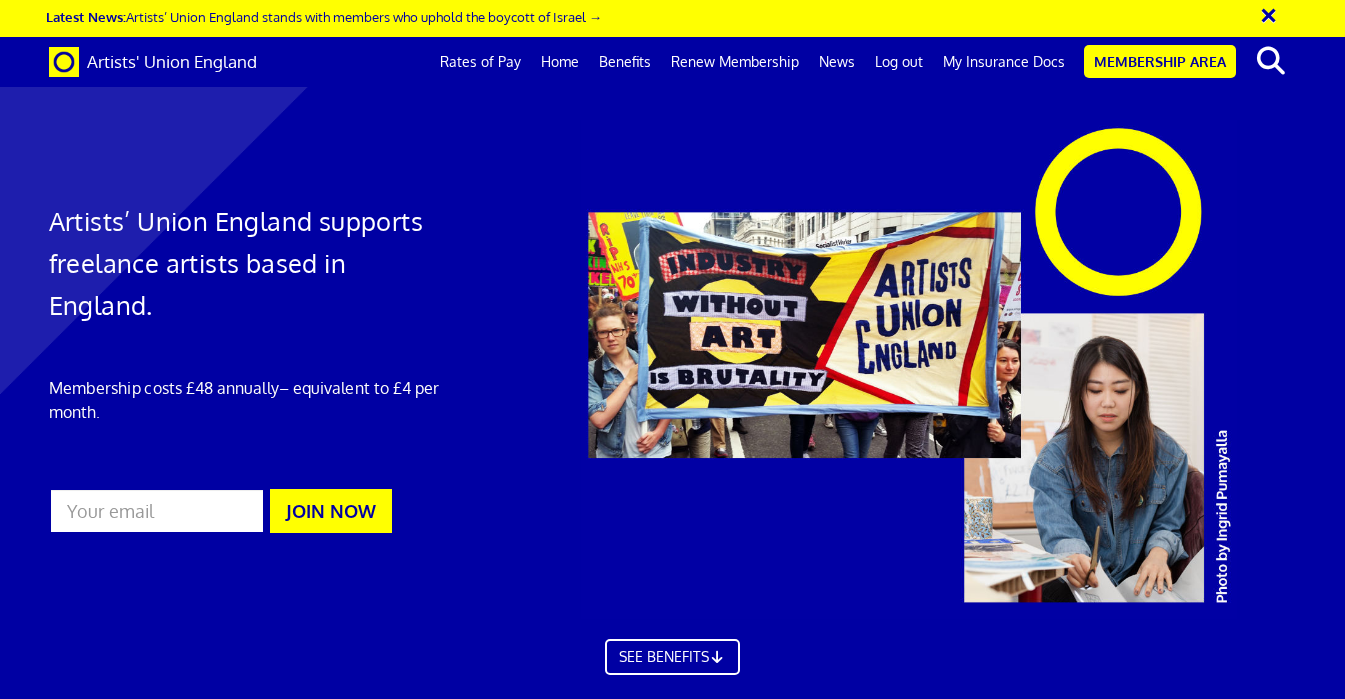scroll, scrollTop: 0, scrollLeft: 0, axis: both 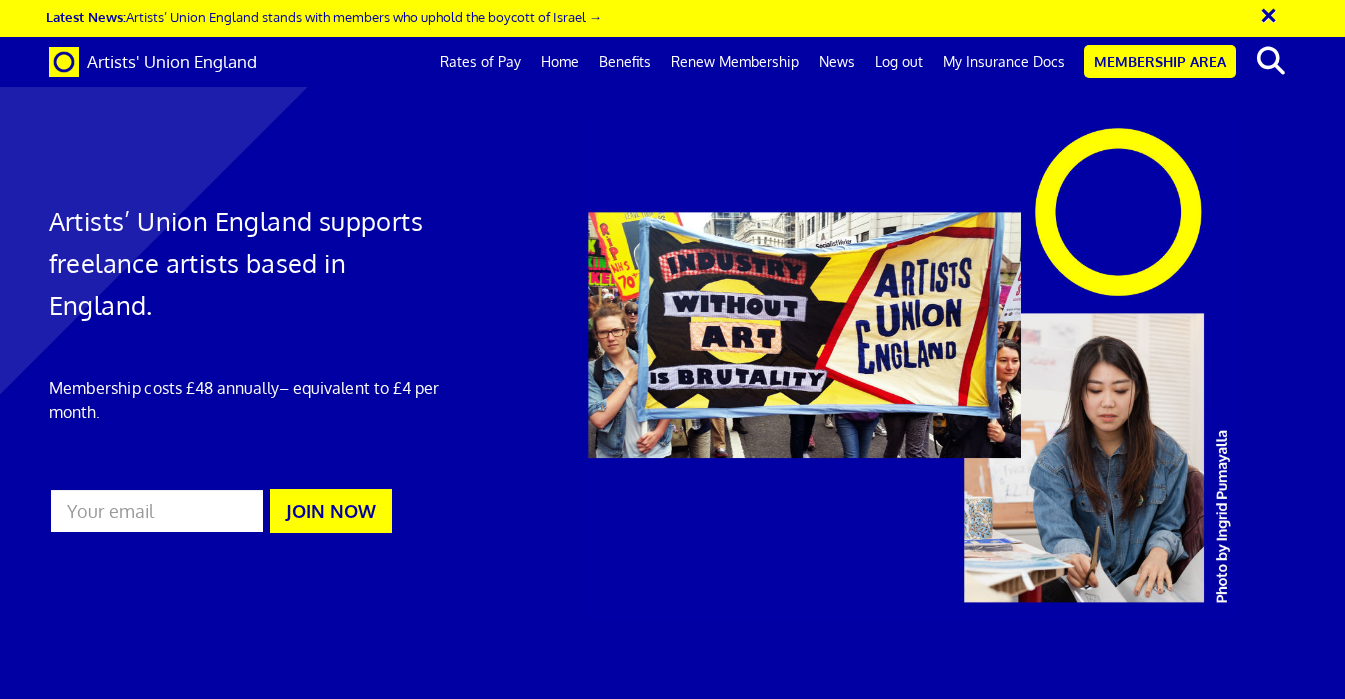 click at bounding box center [1133, 5107] 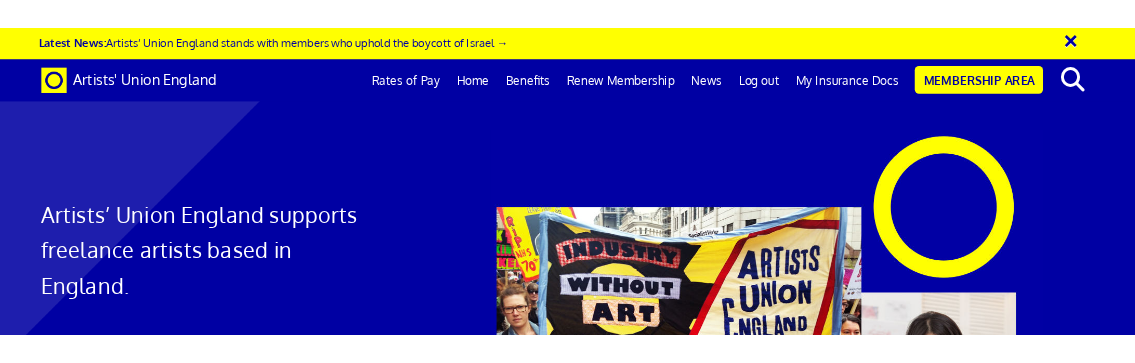 scroll, scrollTop: 5130, scrollLeft: 0, axis: vertical 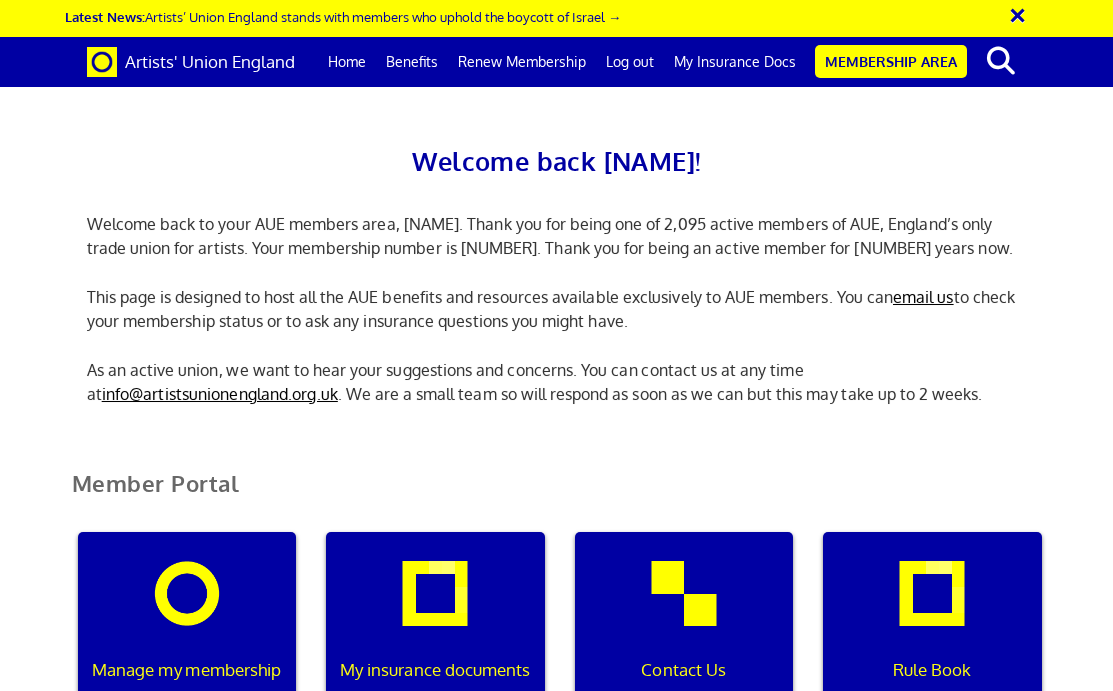 click on "Member Portal
Manage my membership
My insurance documents
Contact Us
Rule Book
Rates of Pay
Tax Advice for Artists
Legal Services for Artists
Copyright Guide for Artists" at bounding box center (556, 1740) 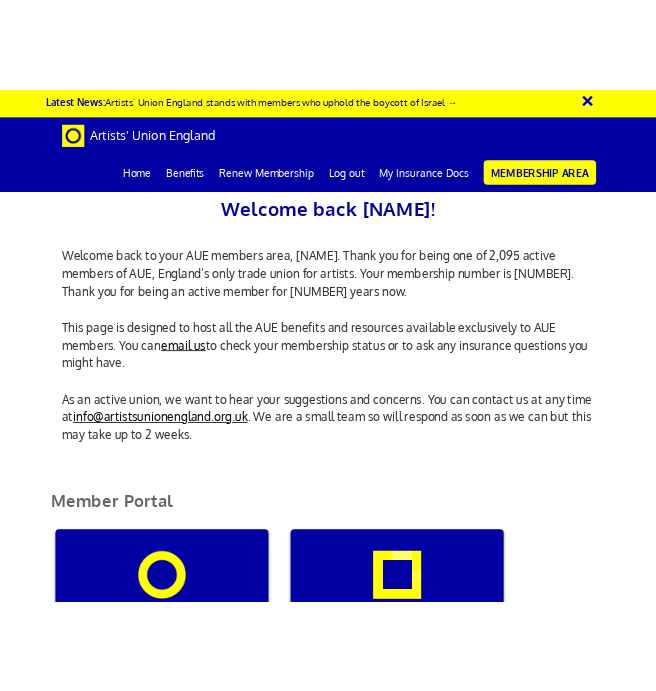 scroll, scrollTop: 0, scrollLeft: 0, axis: both 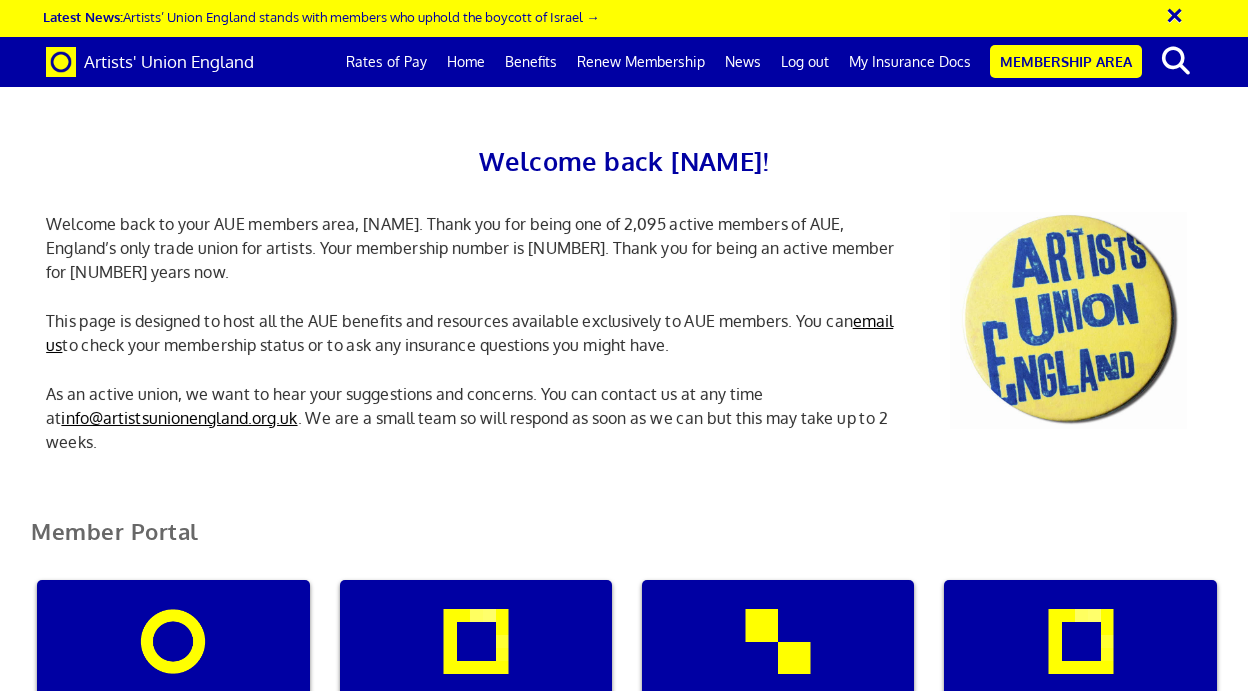 drag, startPoint x: 321, startPoint y: 455, endPoint x: 429, endPoint y: 473, distance: 109.48972 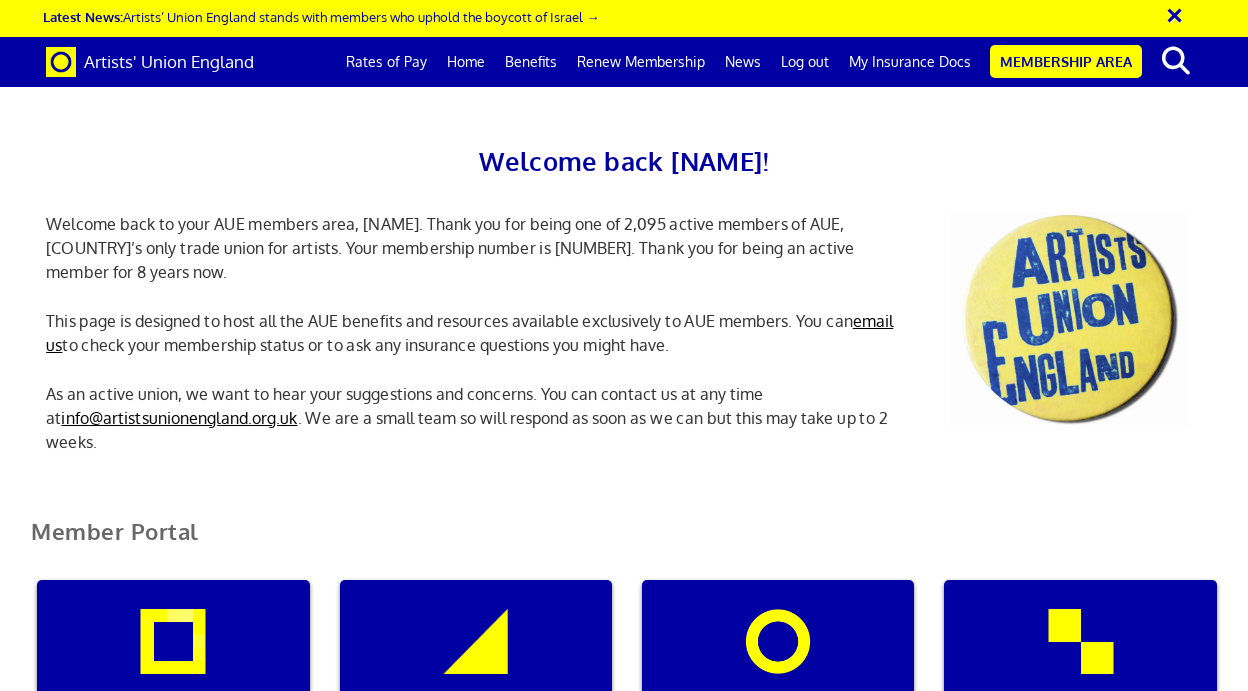 scroll, scrollTop: 1778, scrollLeft: 0, axis: vertical 